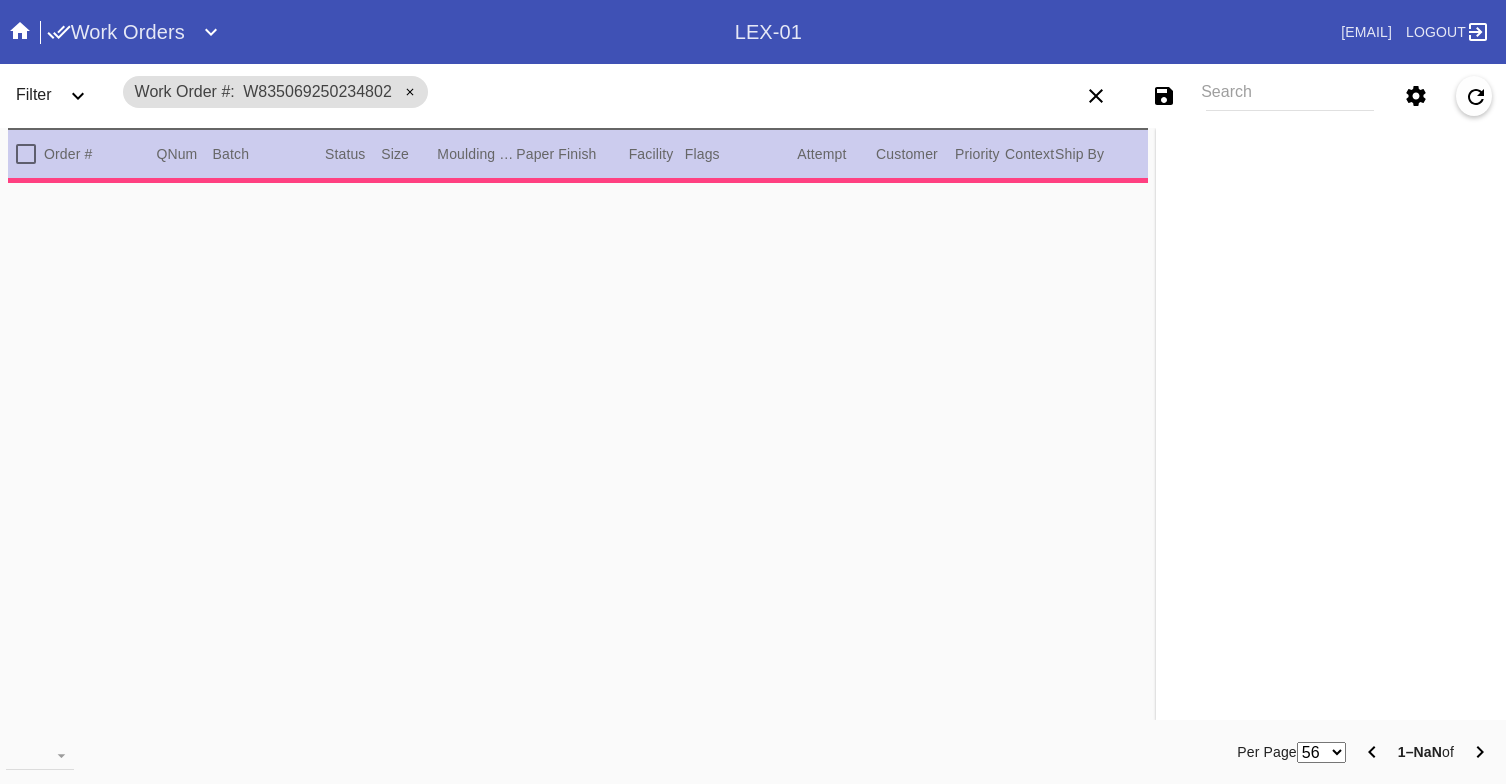 scroll, scrollTop: 0, scrollLeft: 0, axis: both 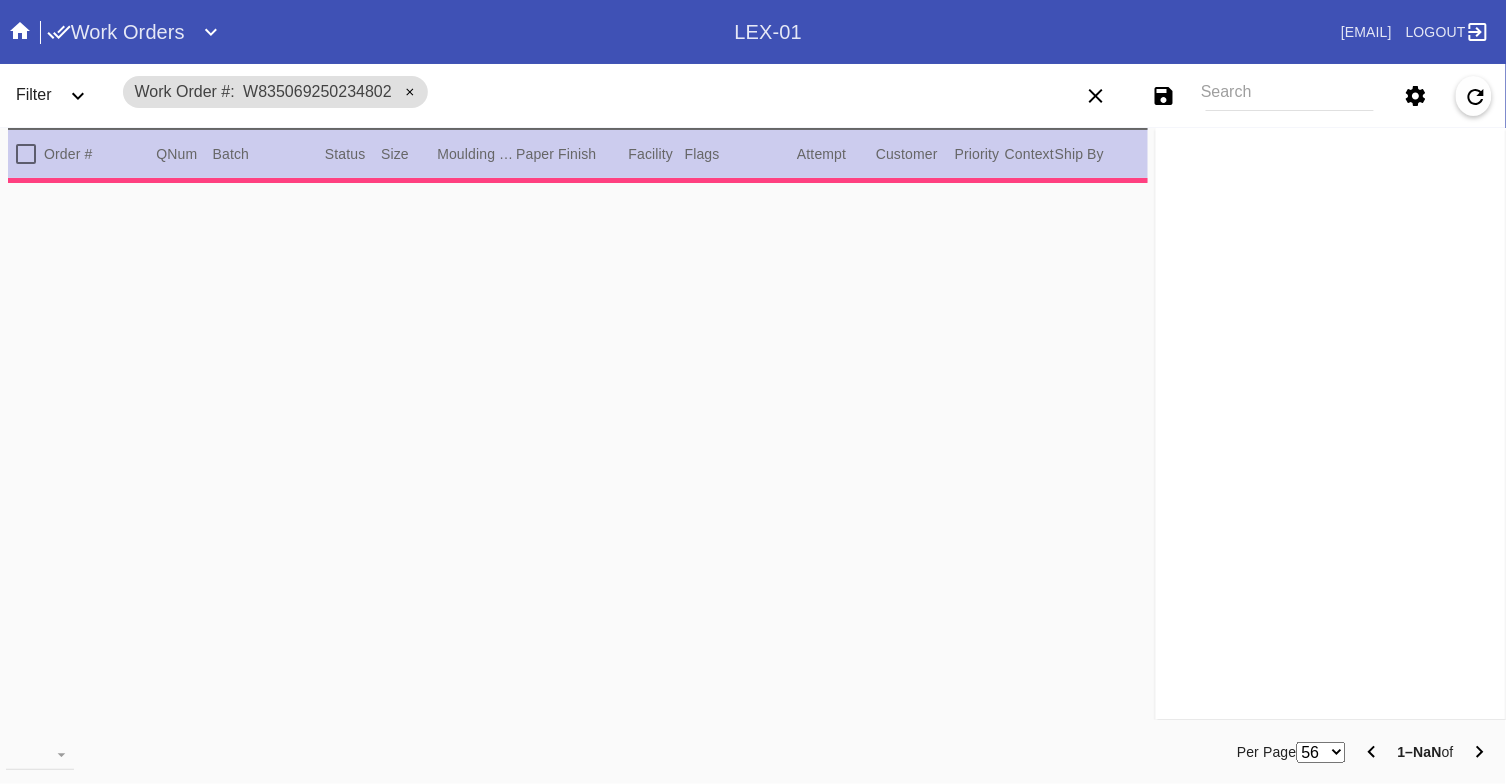 type on "0.0" 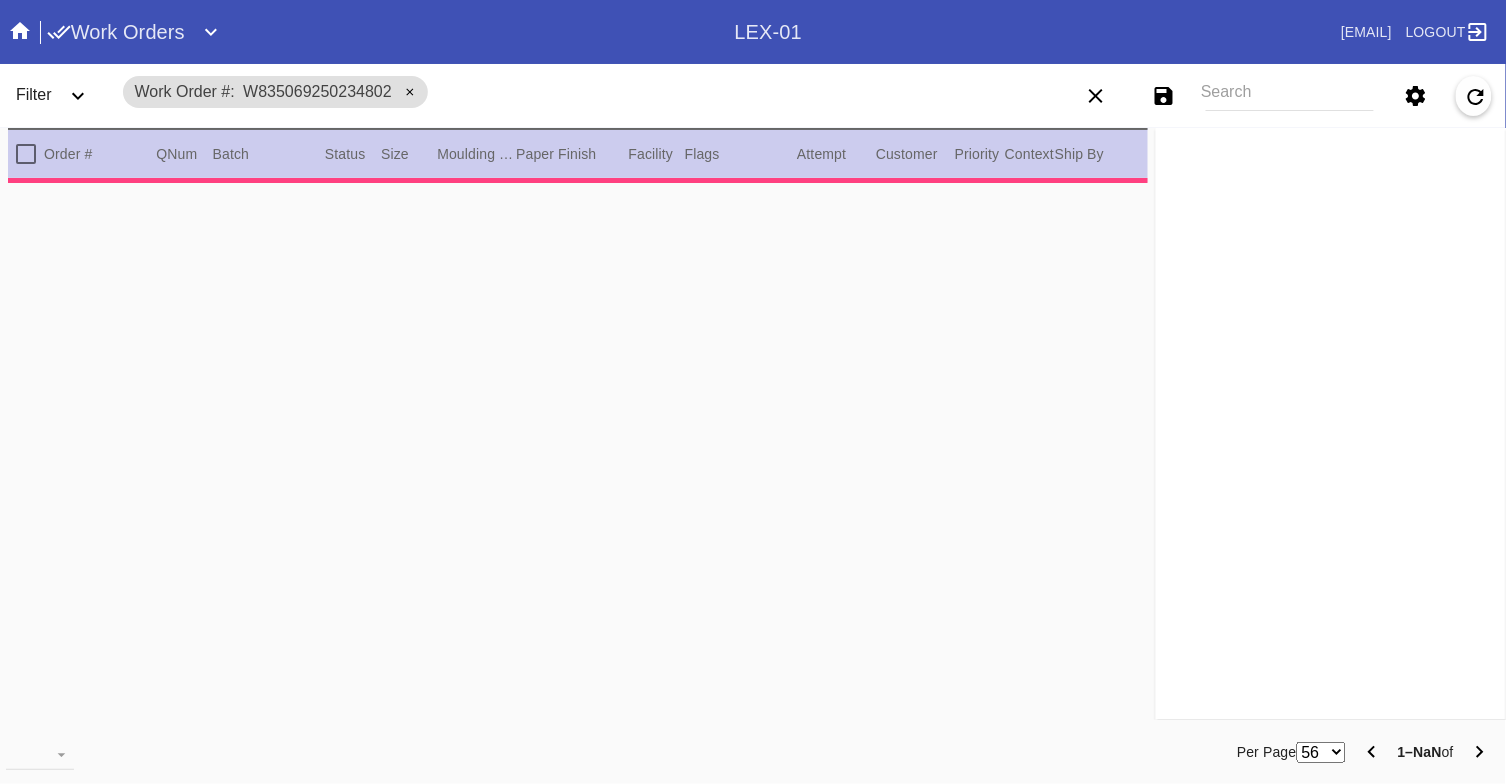 type on "0.0" 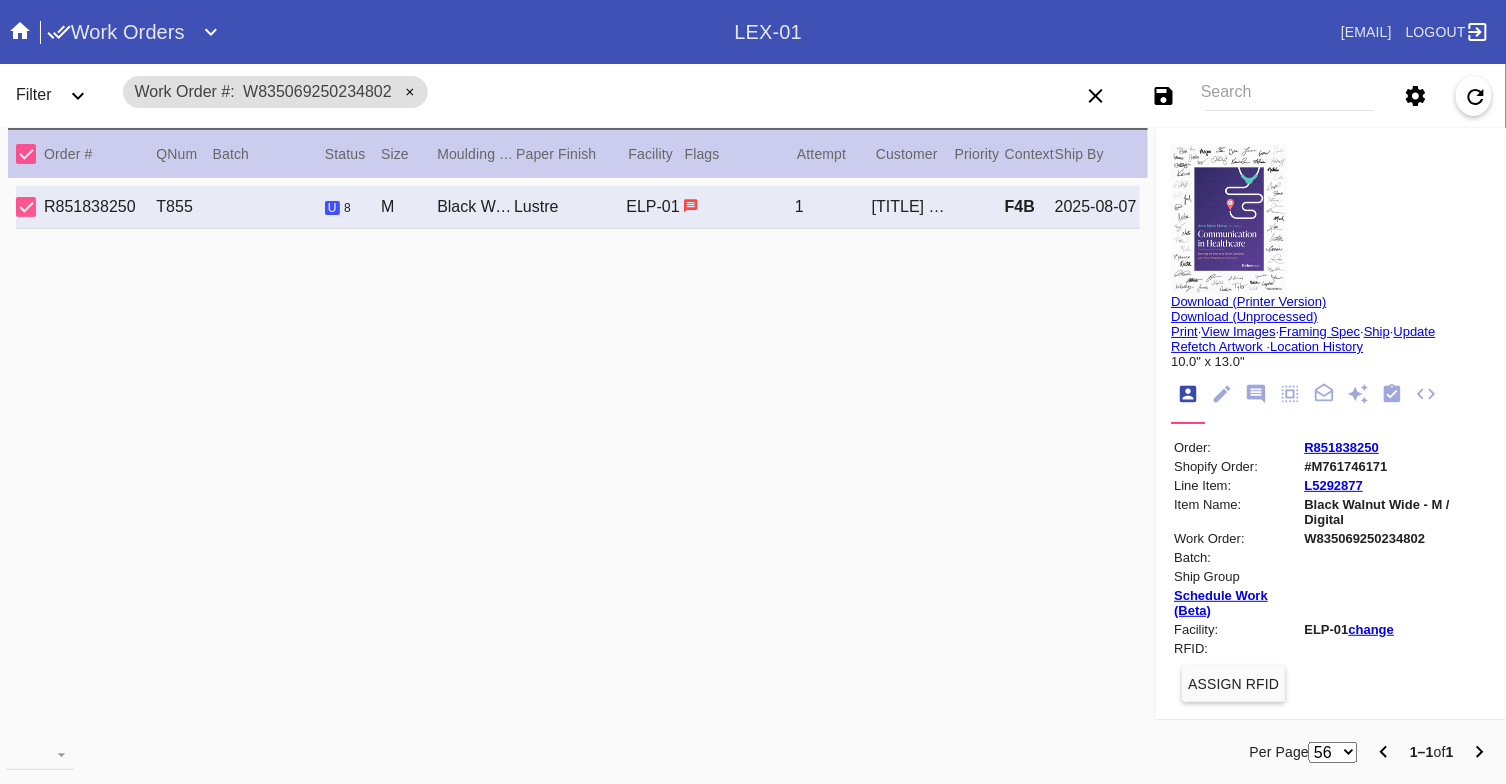 click on "Search" at bounding box center (1290, 96) 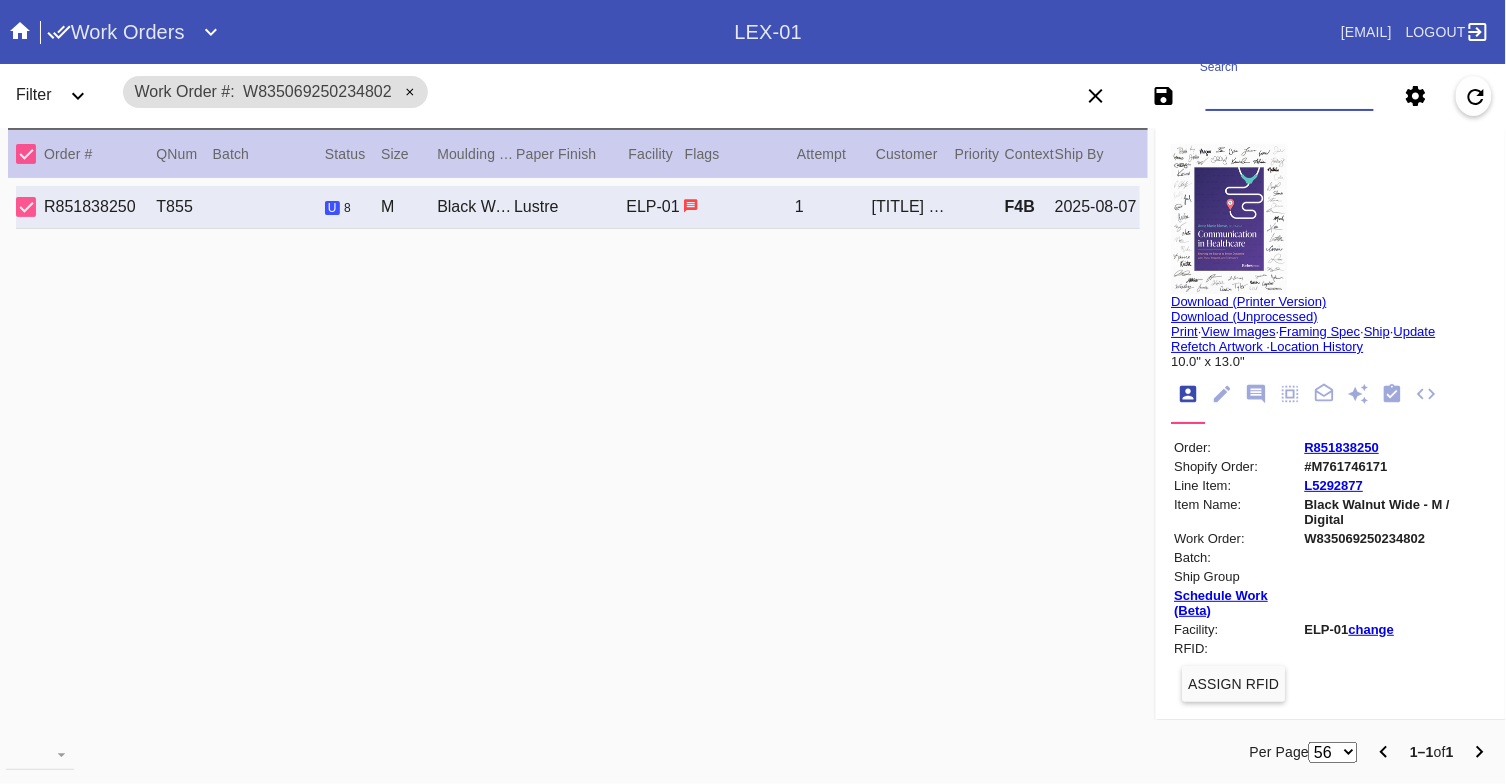 paste on "W932874699487791" 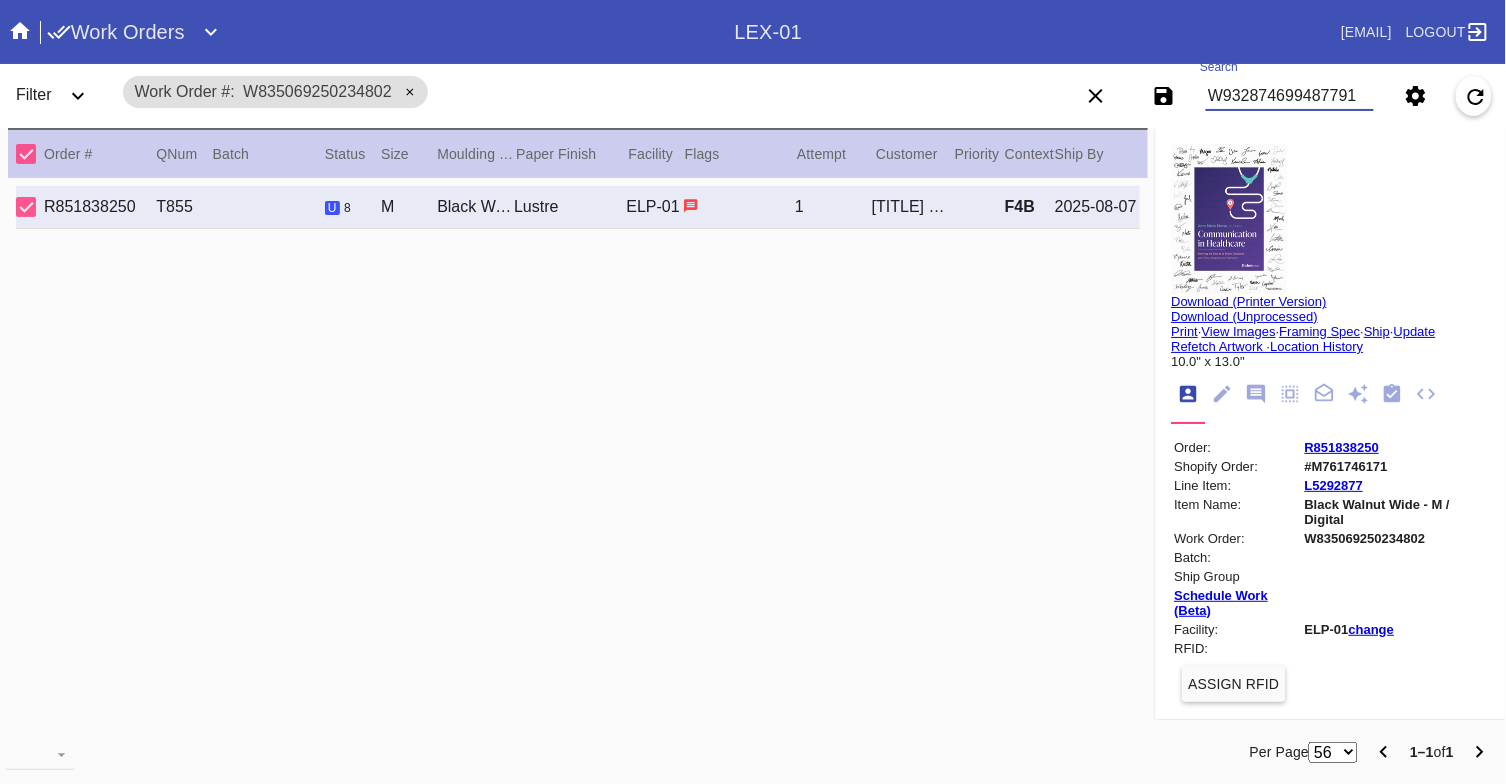 type on "W932874699487791" 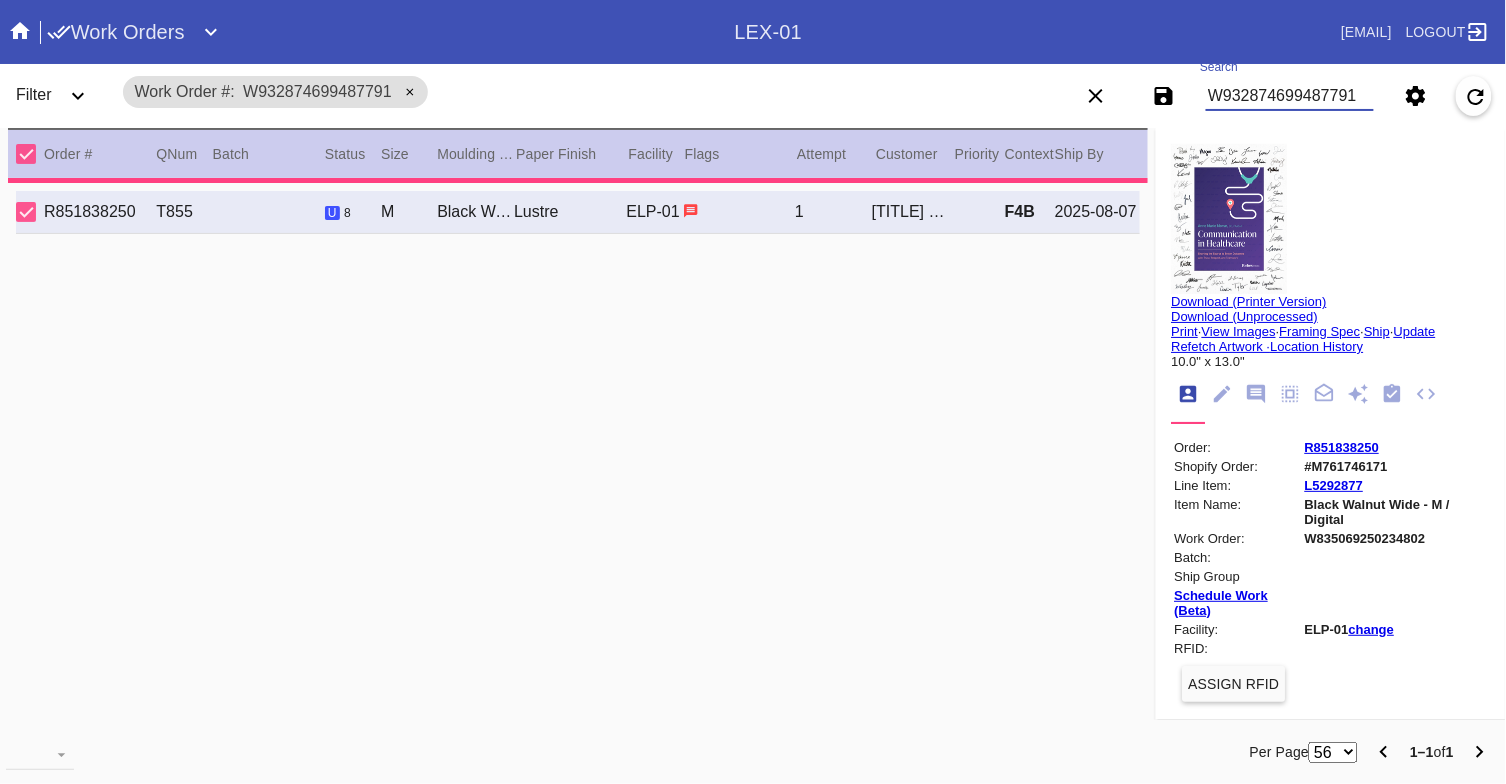 type on "3.0" 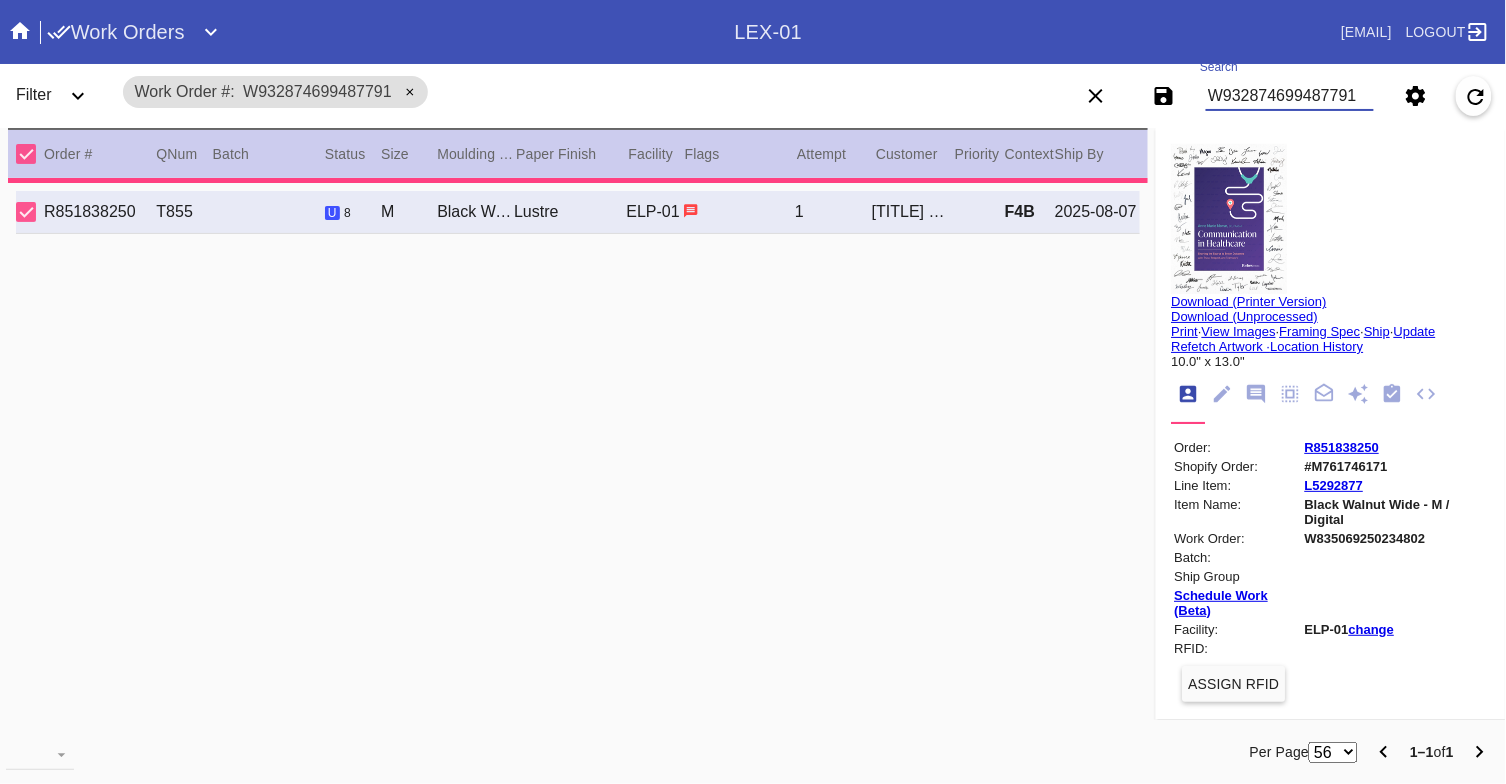type on "3.0" 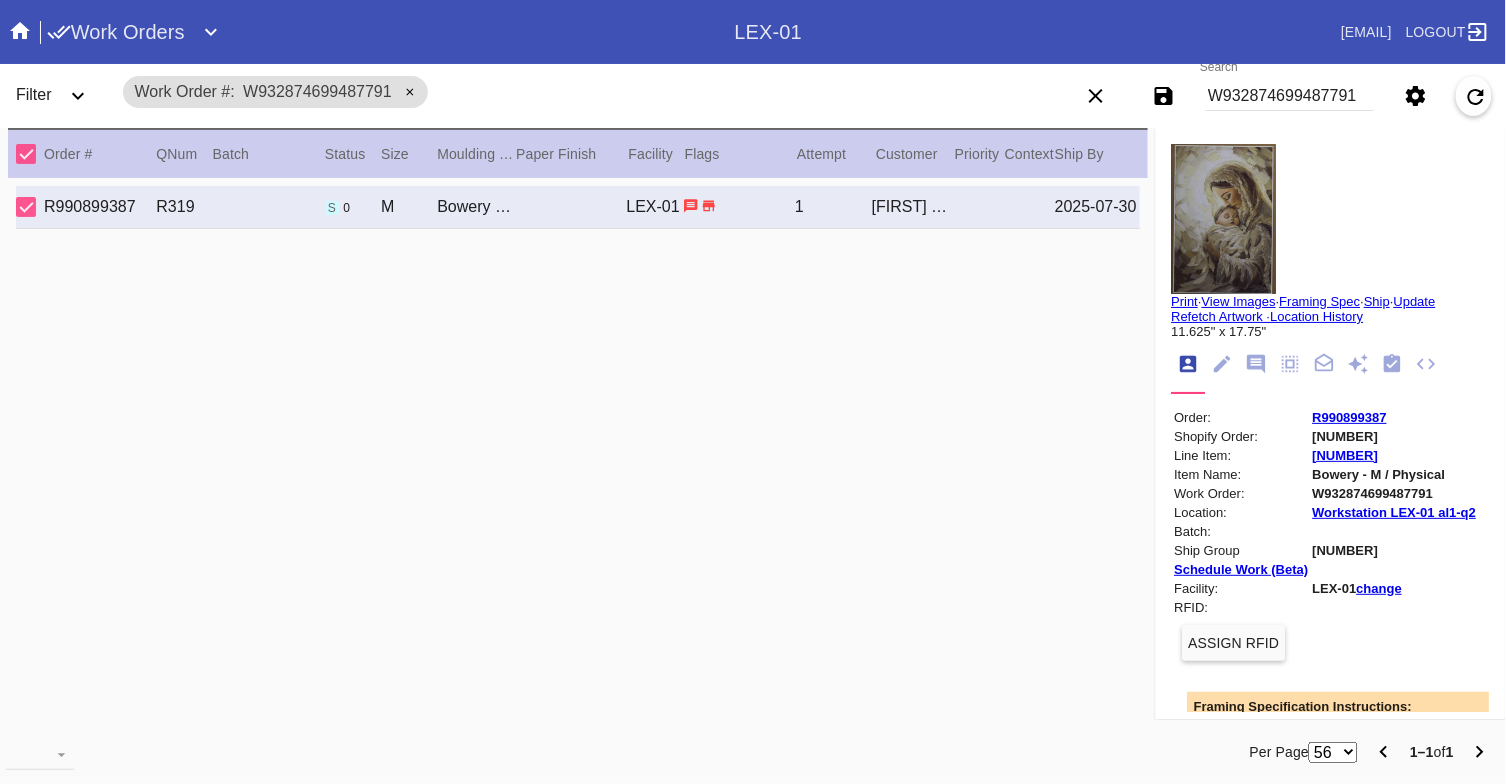 drag, startPoint x: 934, startPoint y: 372, endPoint x: 1268, endPoint y: 110, distance: 424.4997 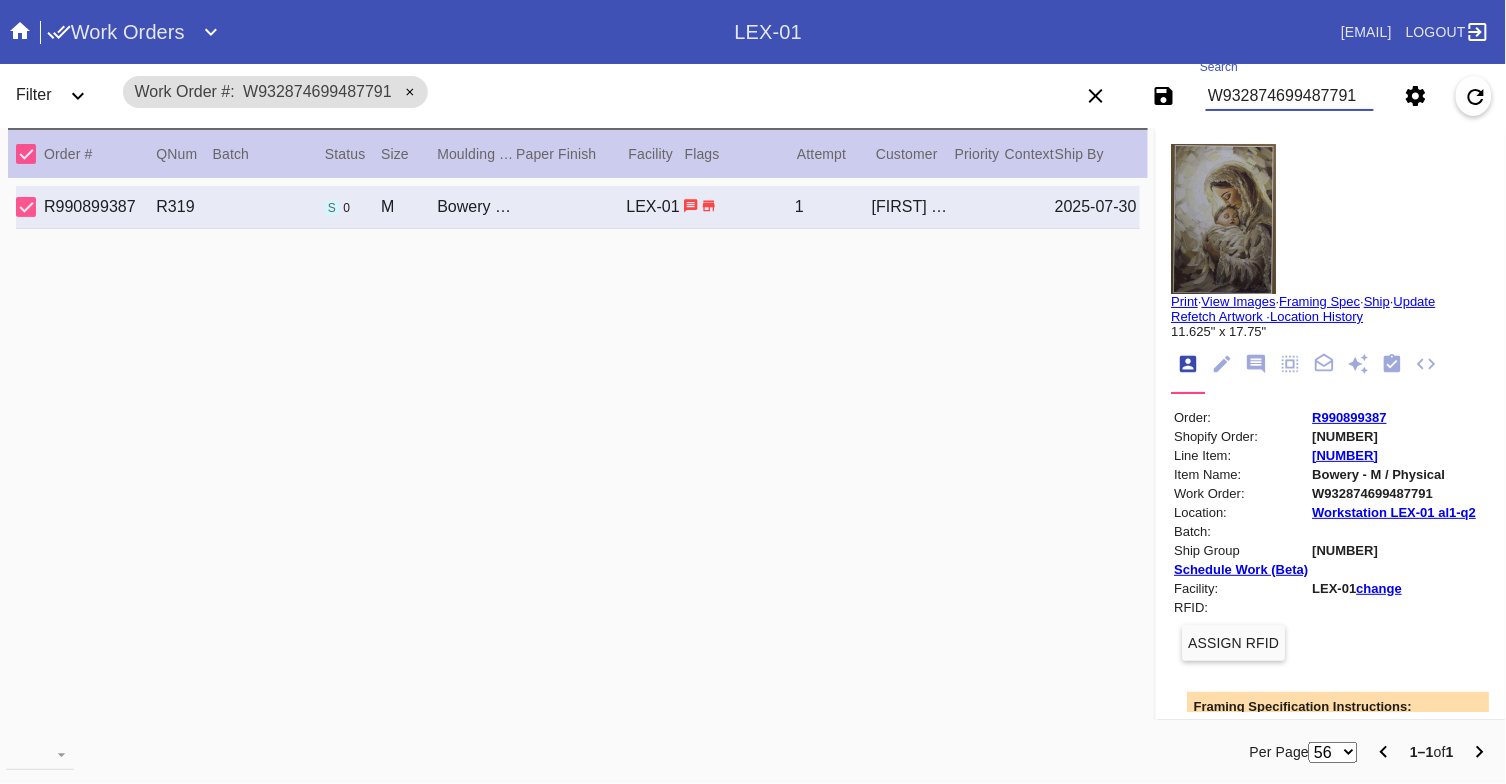 click on "W932874699487791" at bounding box center [1290, 96] 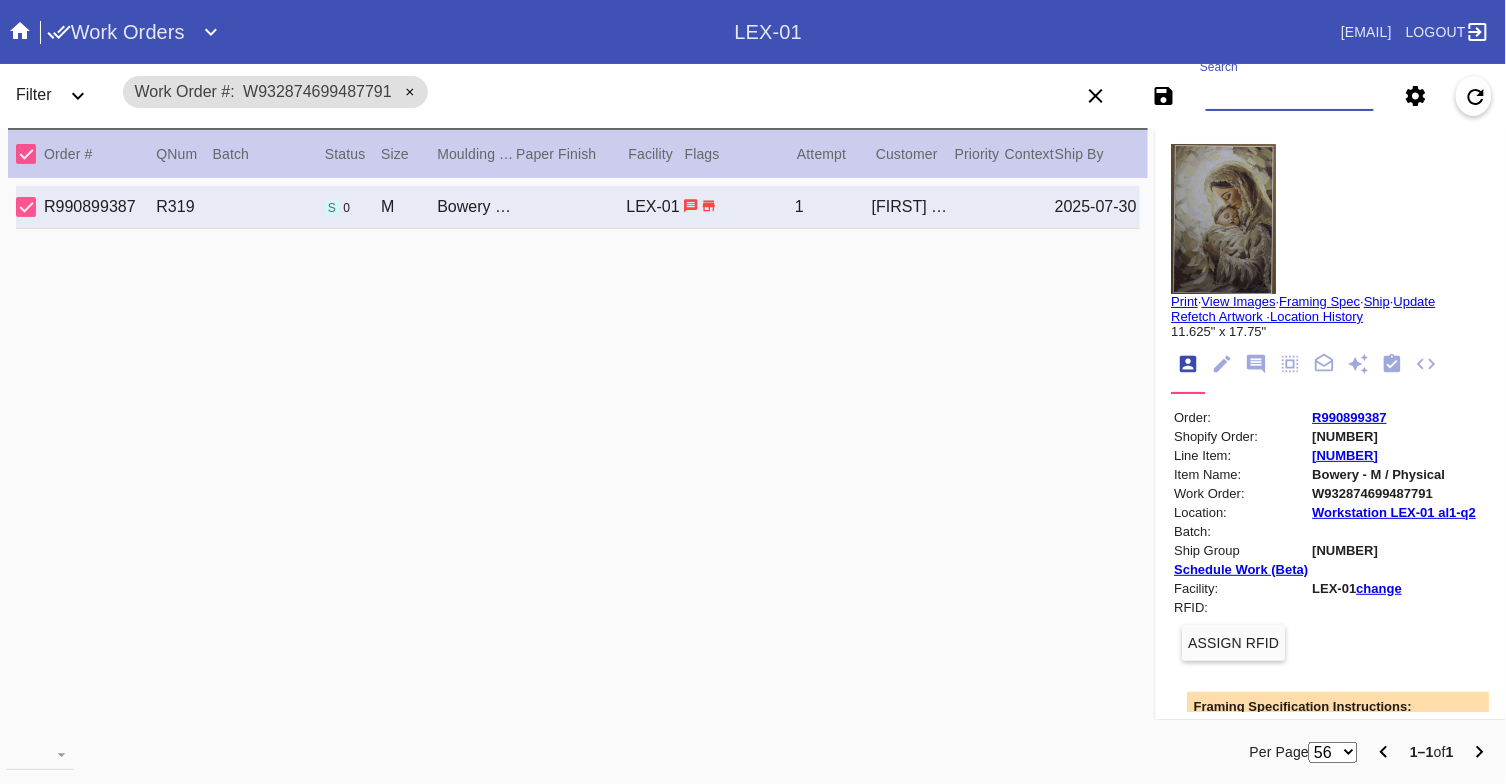 paste on "[NUMBER]" 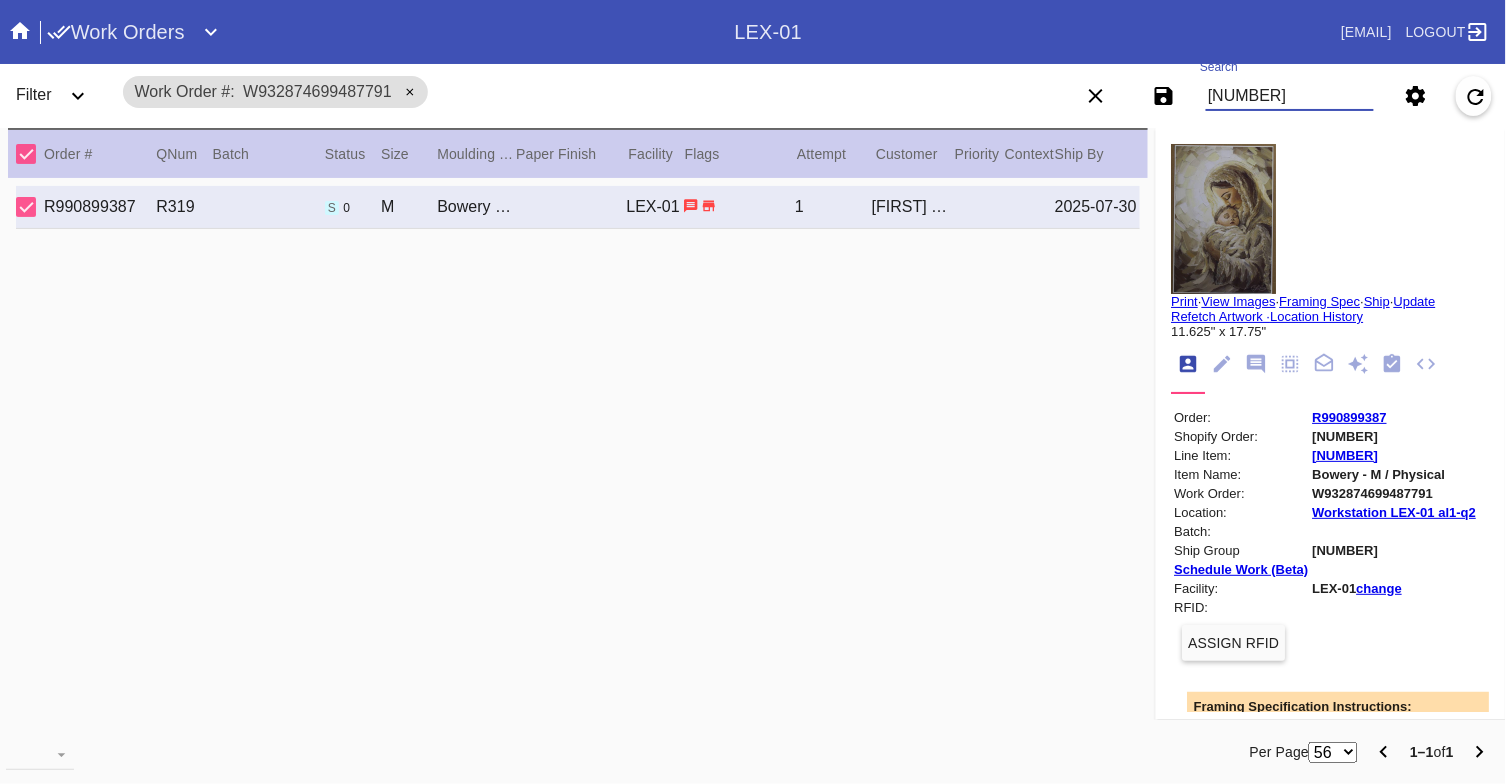 type on "[NUMBER]" 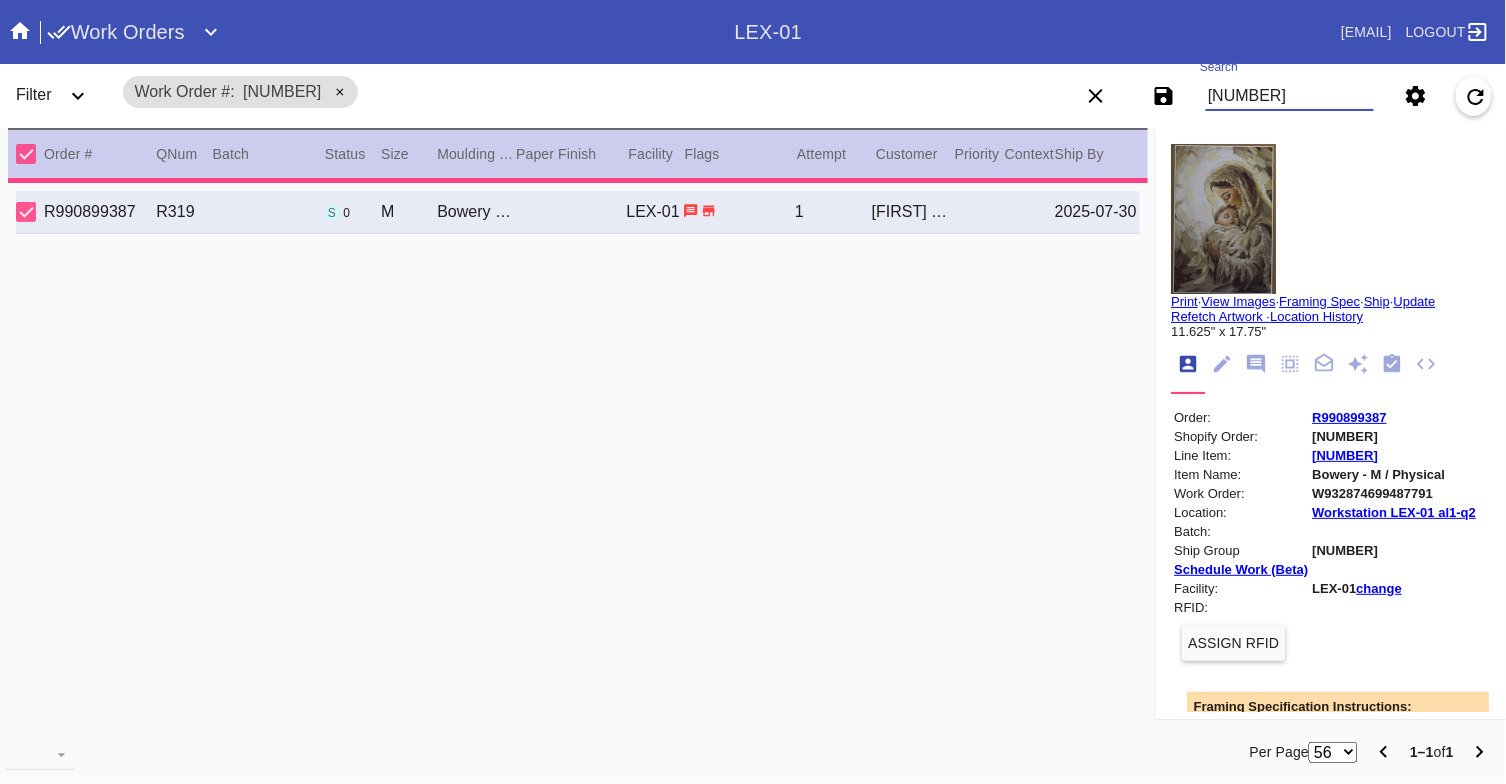 type on "0.0" 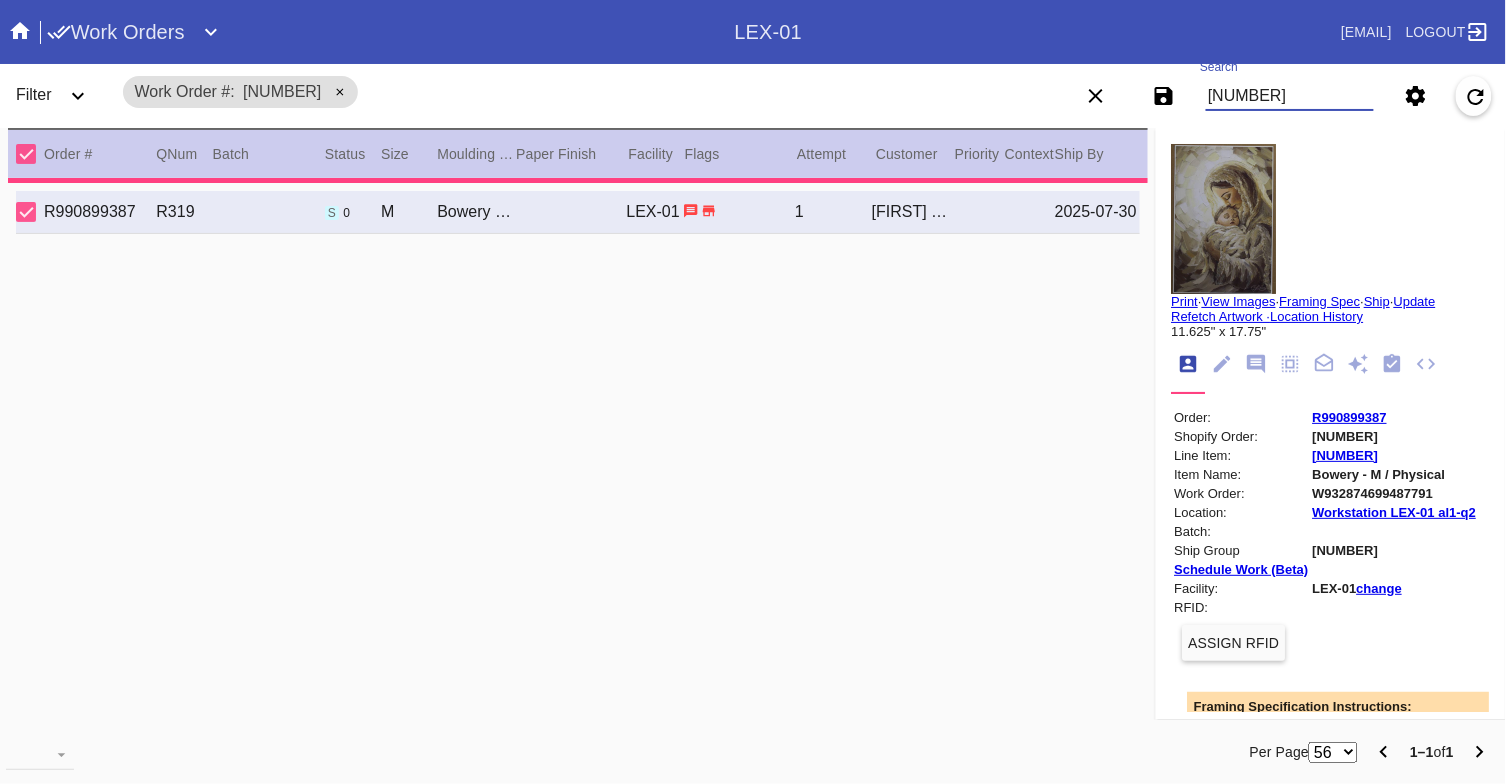 type on "0.0" 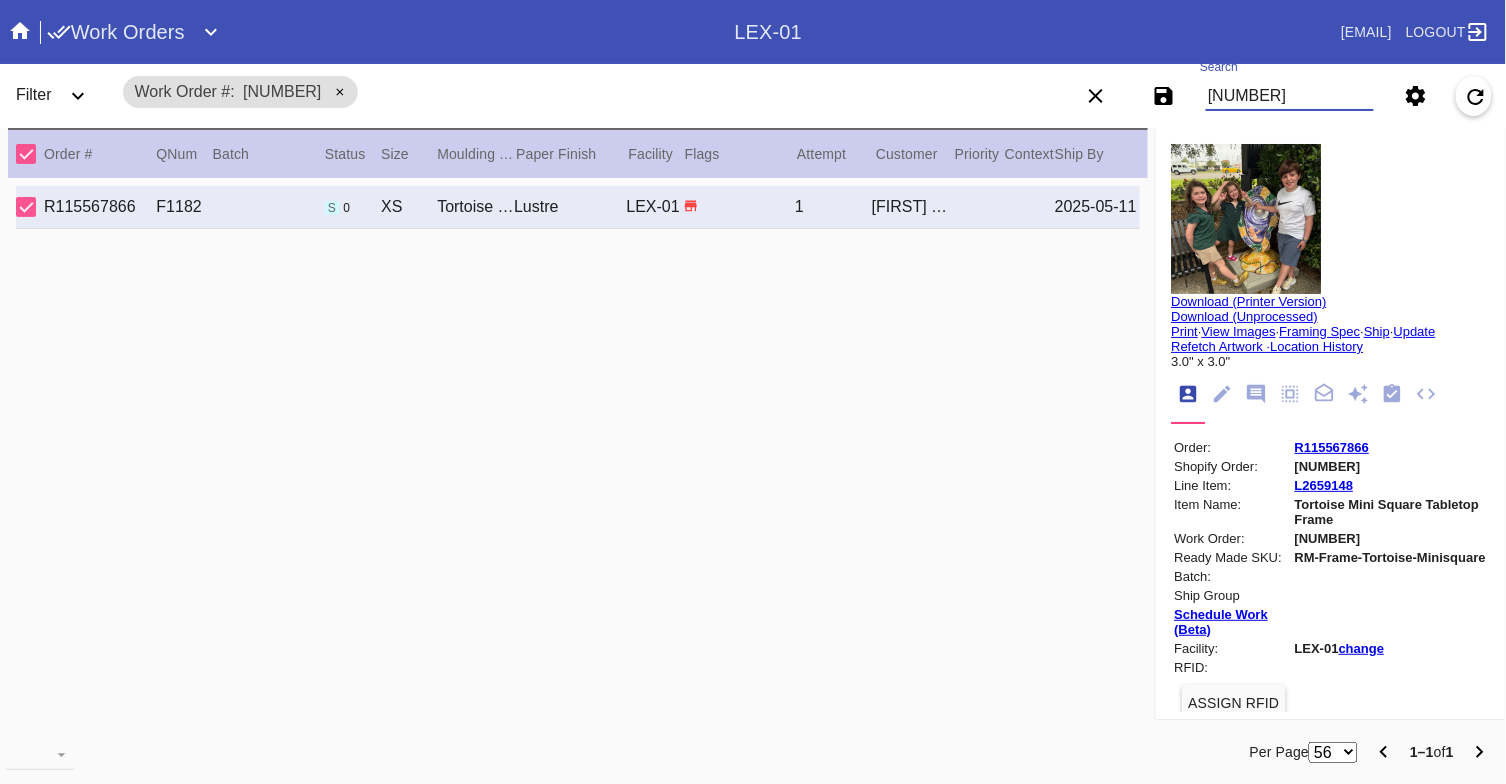 click on "[NUMBER]" at bounding box center [1290, 96] 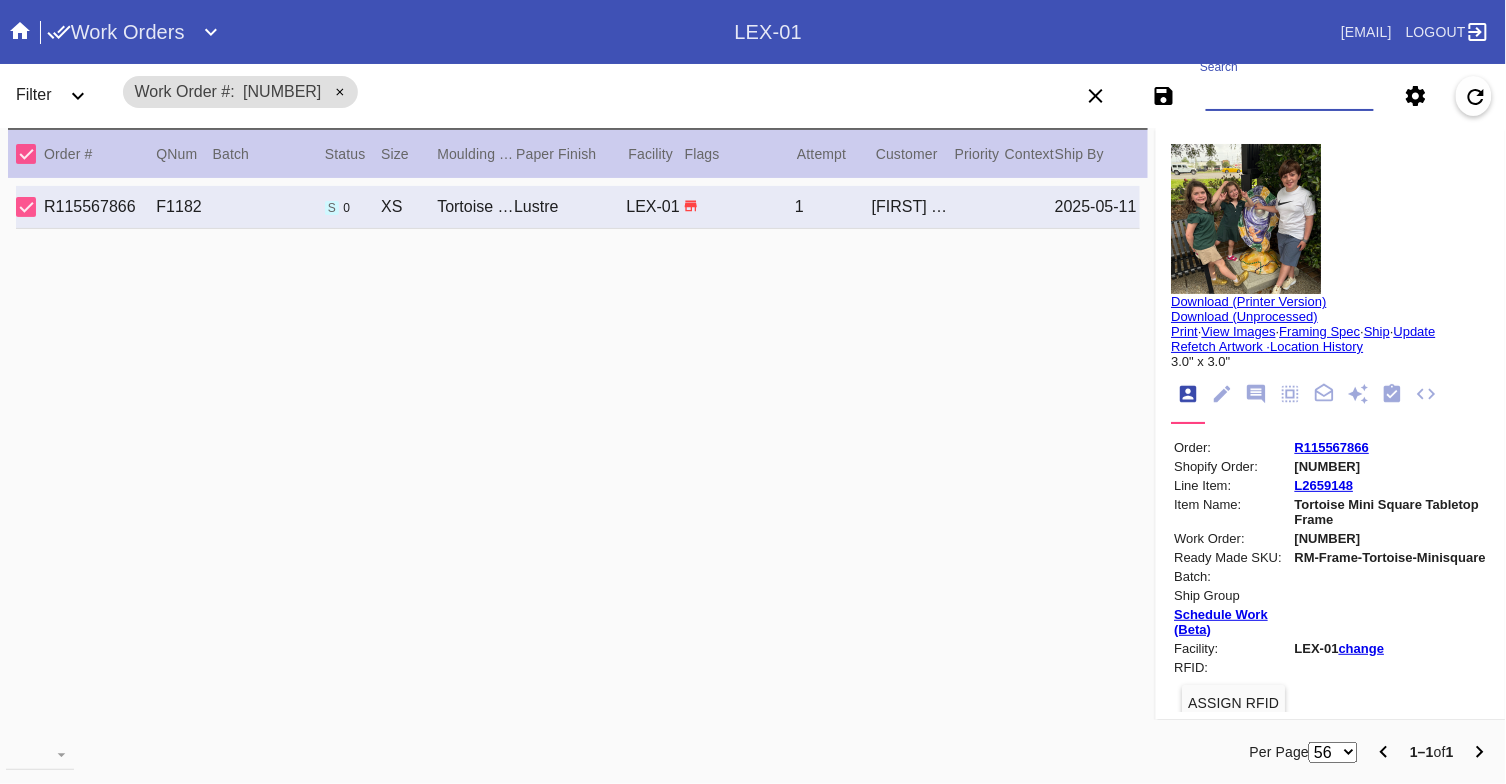 paste on "[NUMBER]" 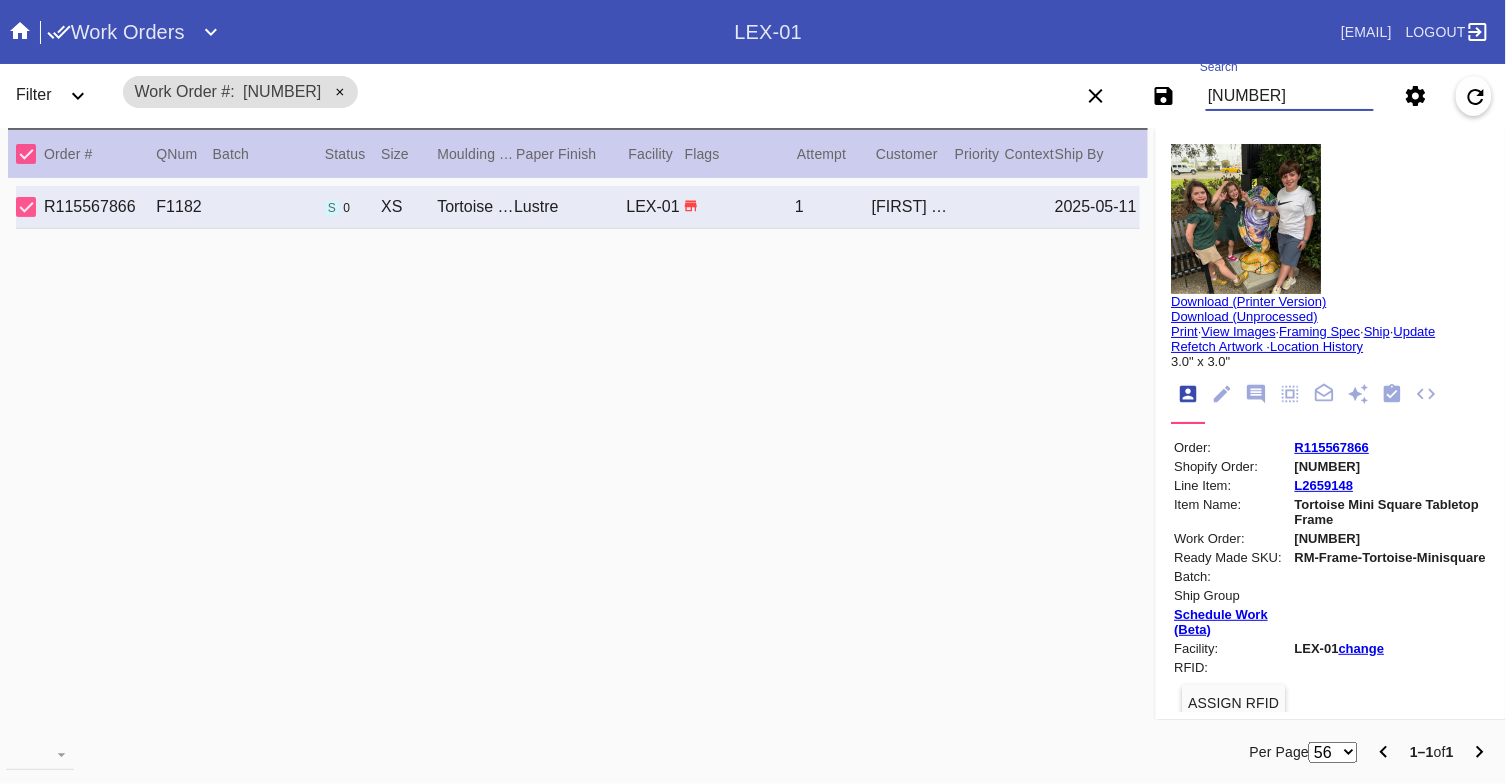 type on "[NUMBER]" 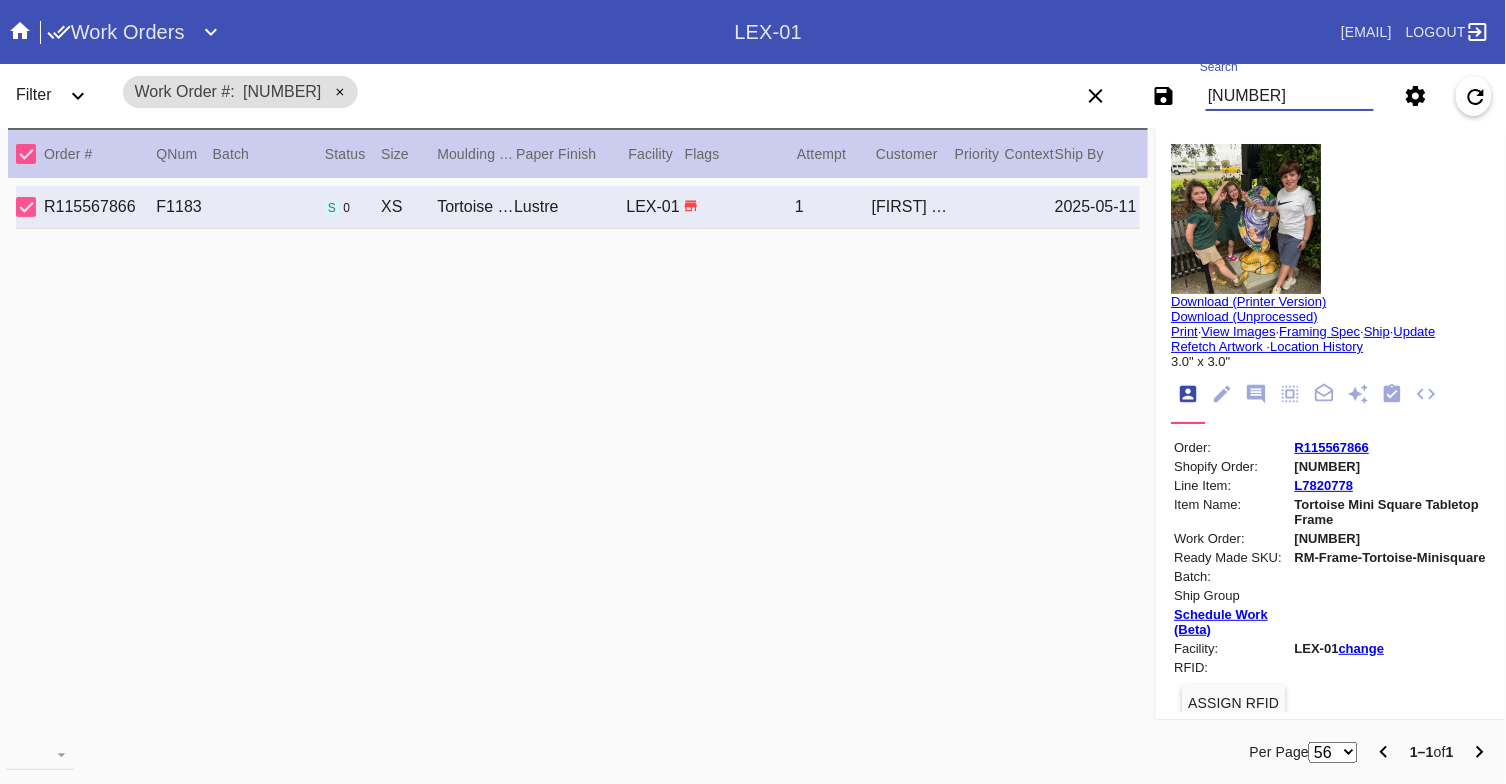 click on "R115567866" at bounding box center [1332, 447] 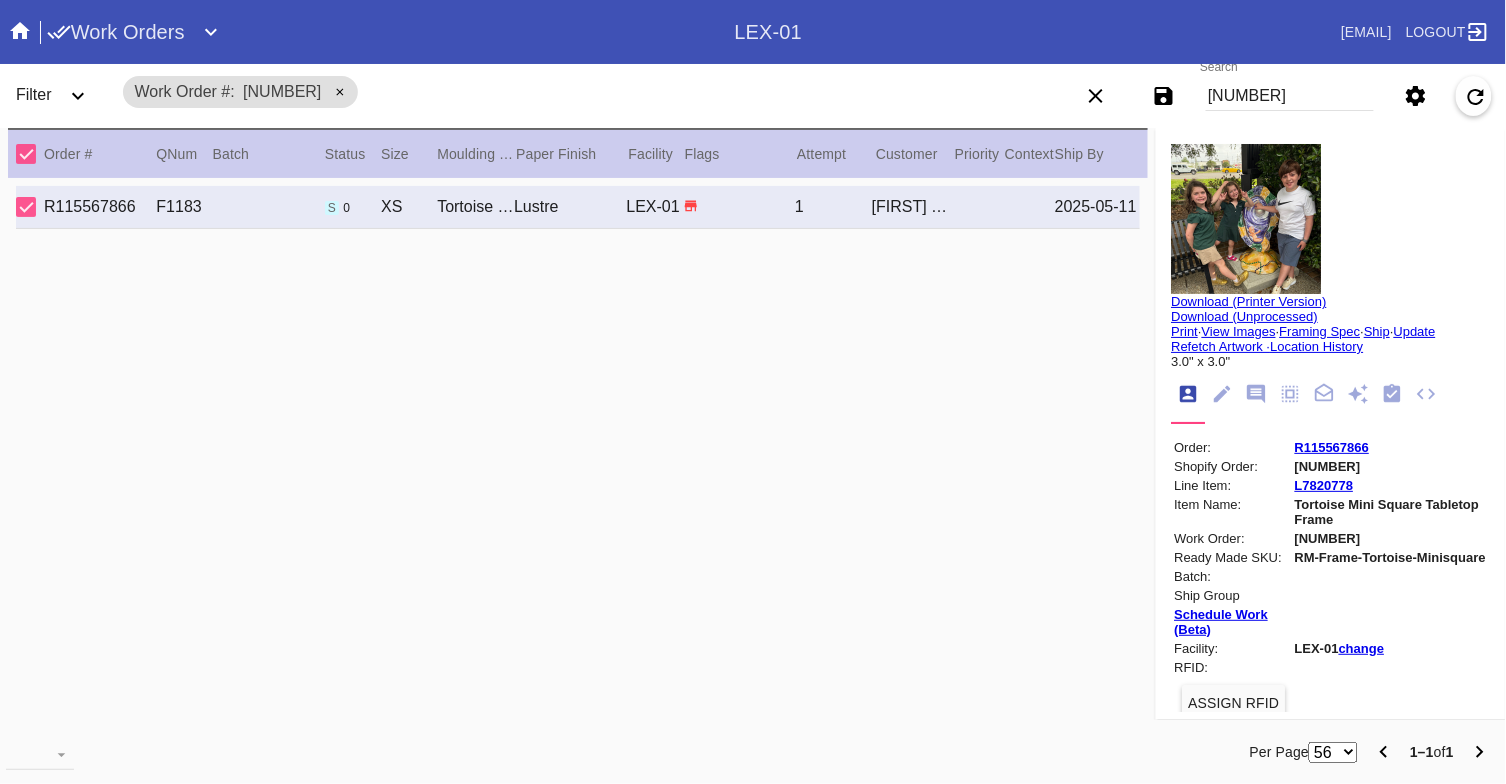 click on "[NUMBER]" at bounding box center (1290, 96) 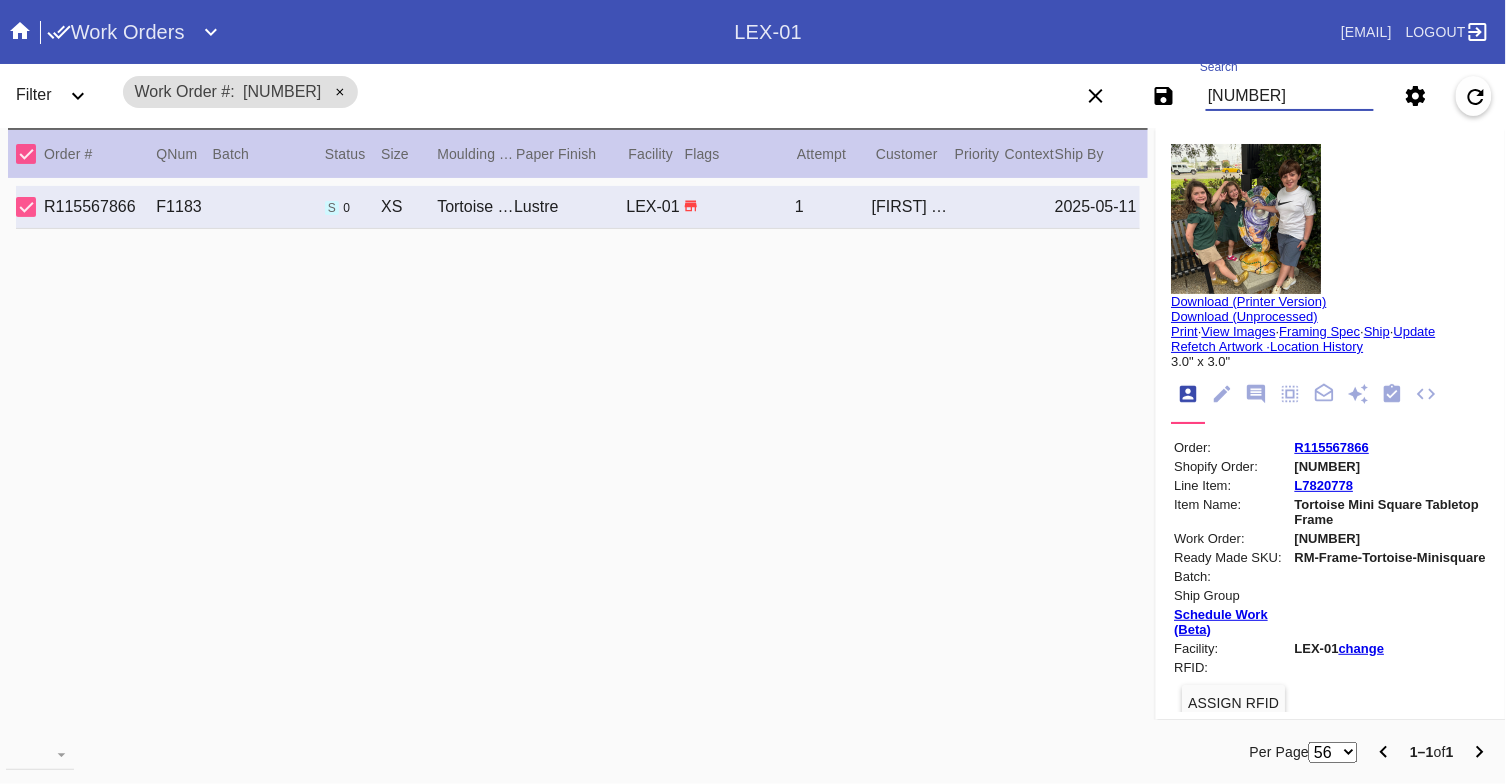 click on "[NUMBER]" at bounding box center [1290, 96] 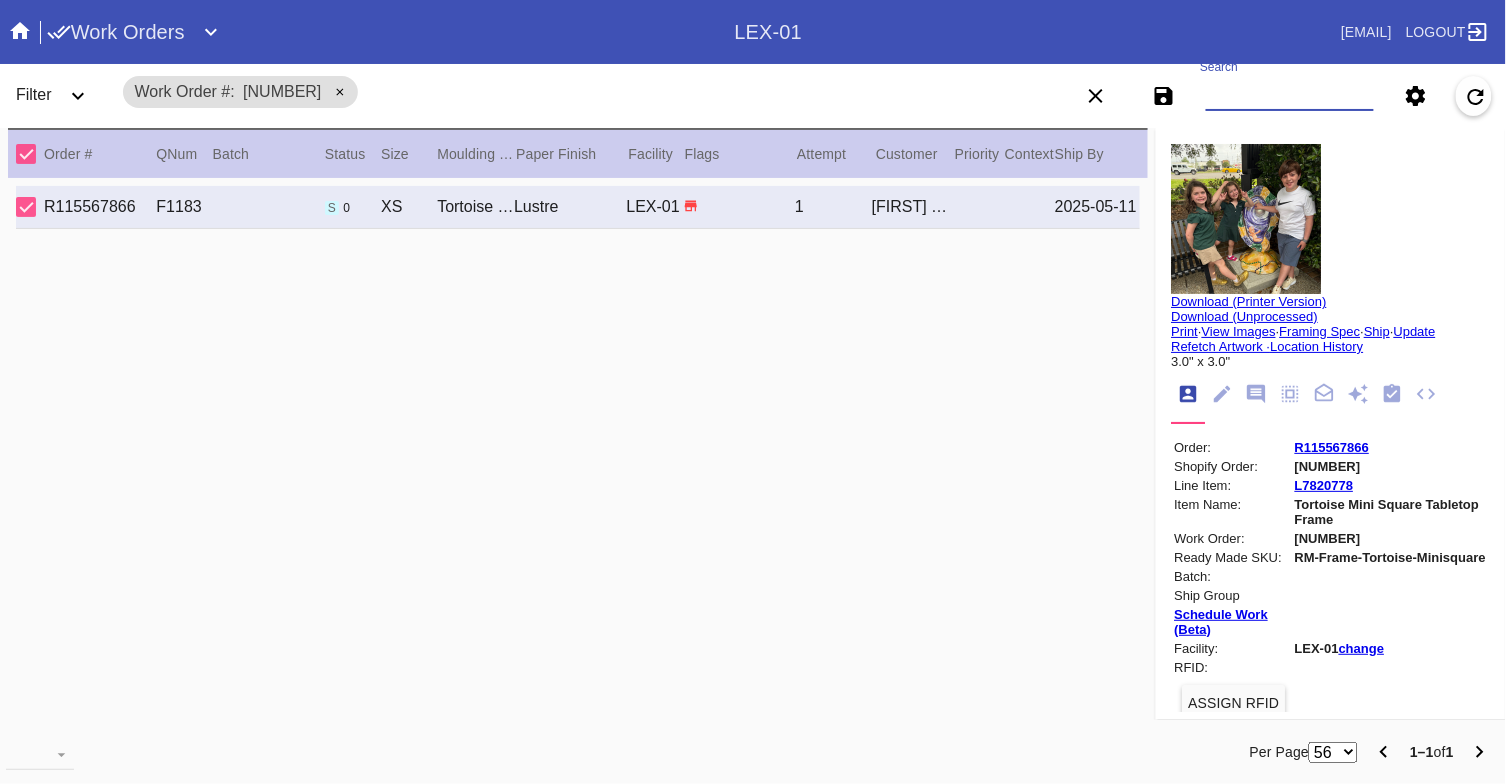 paste on "[NUMBER]" 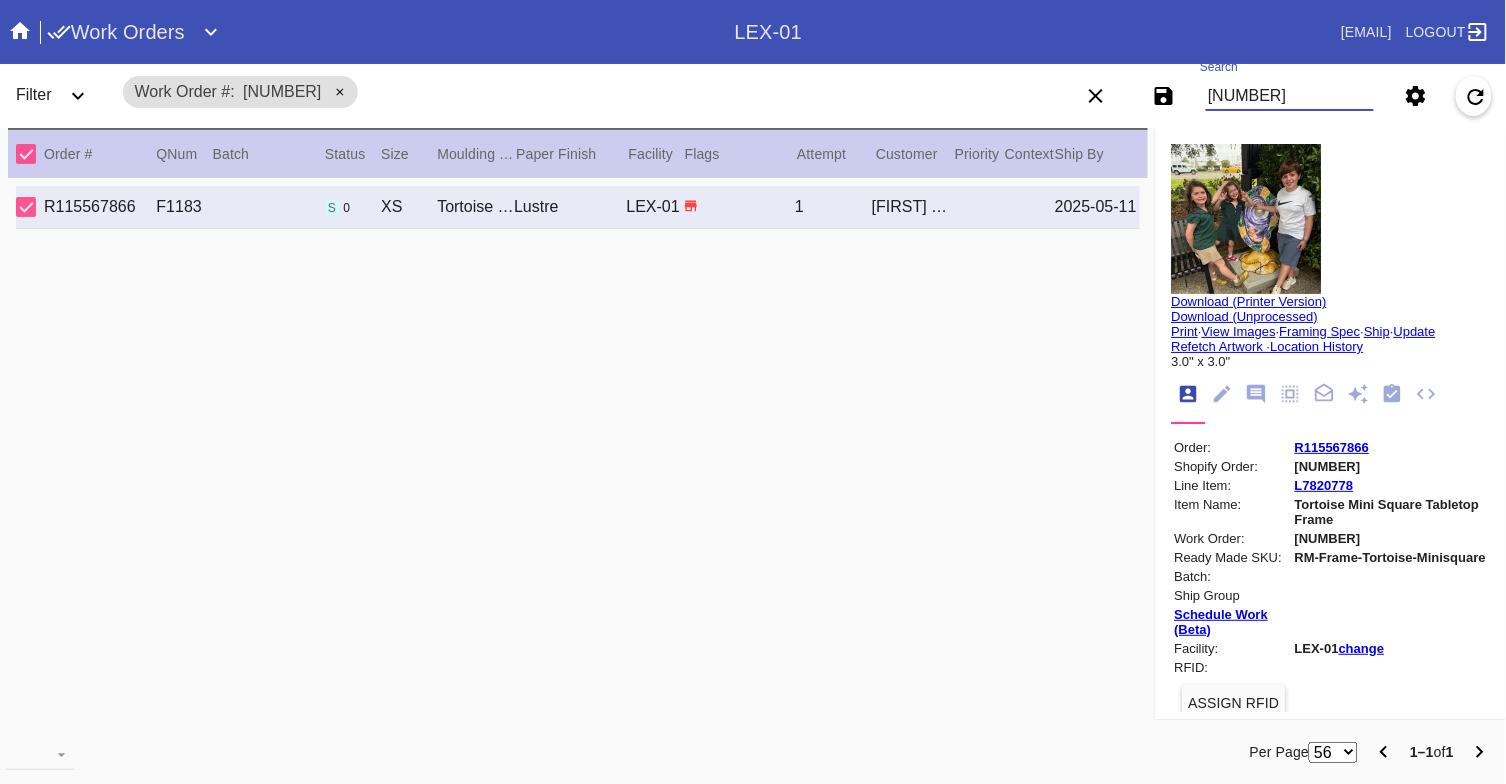 type on "[NUMBER]" 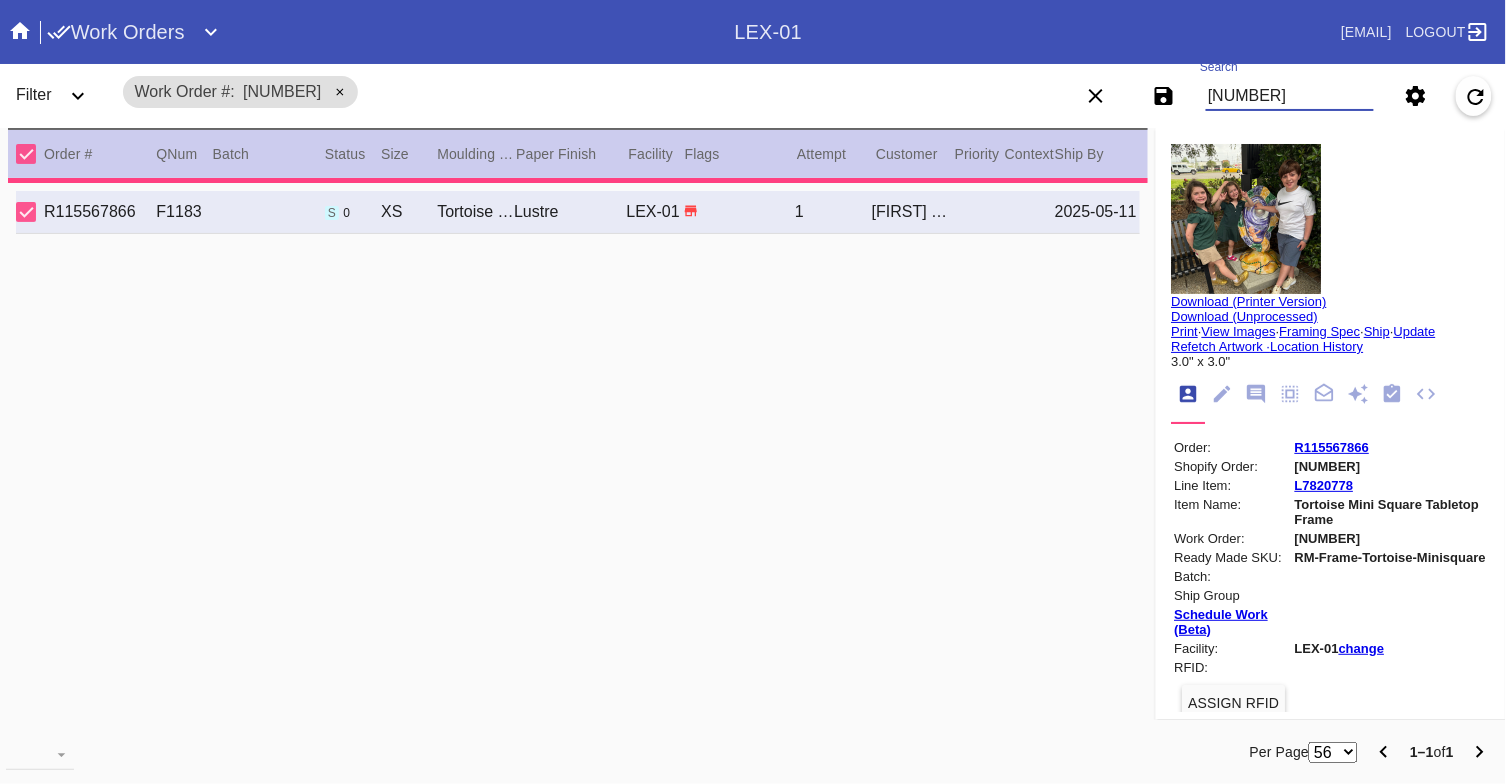 type on "7.0" 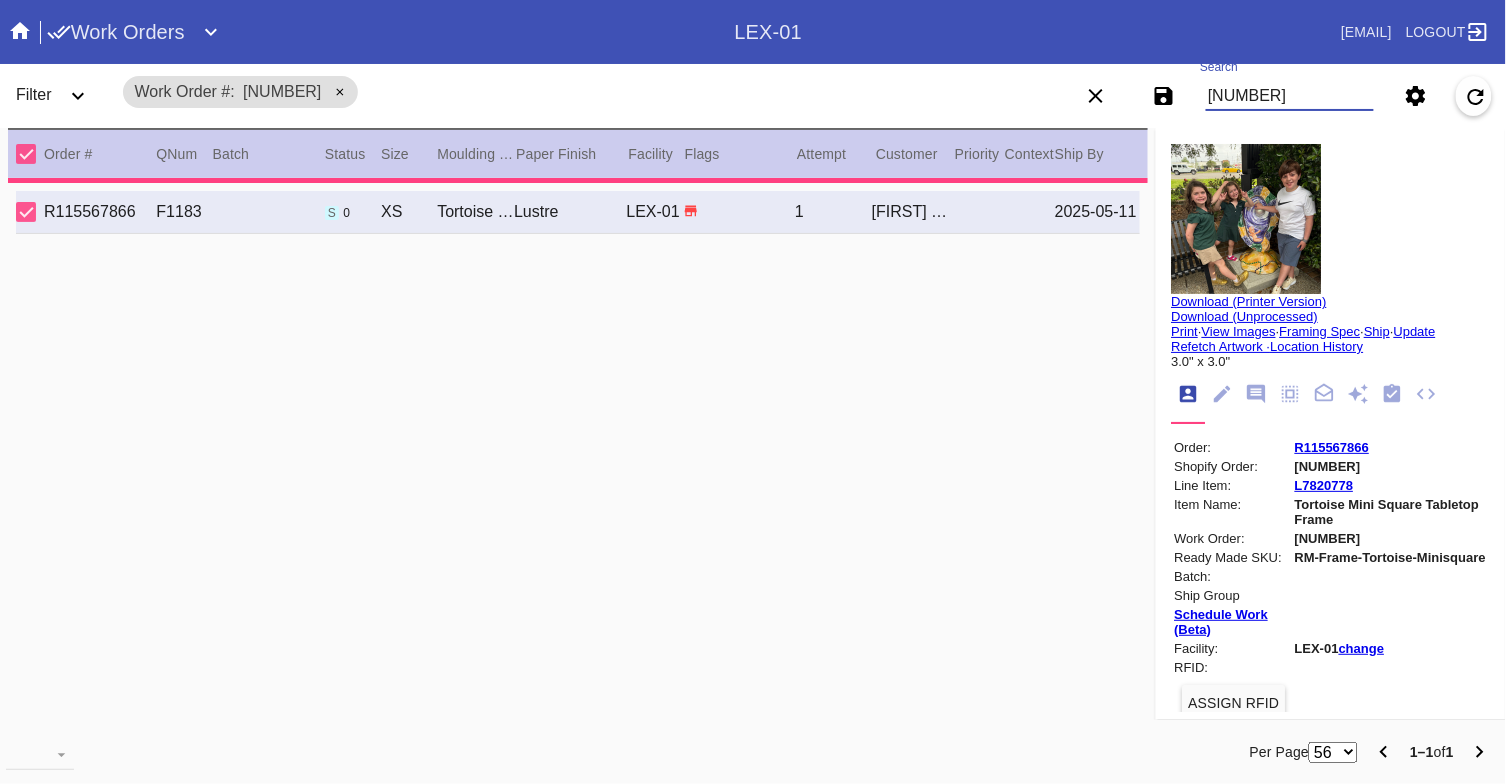 type on "5.0" 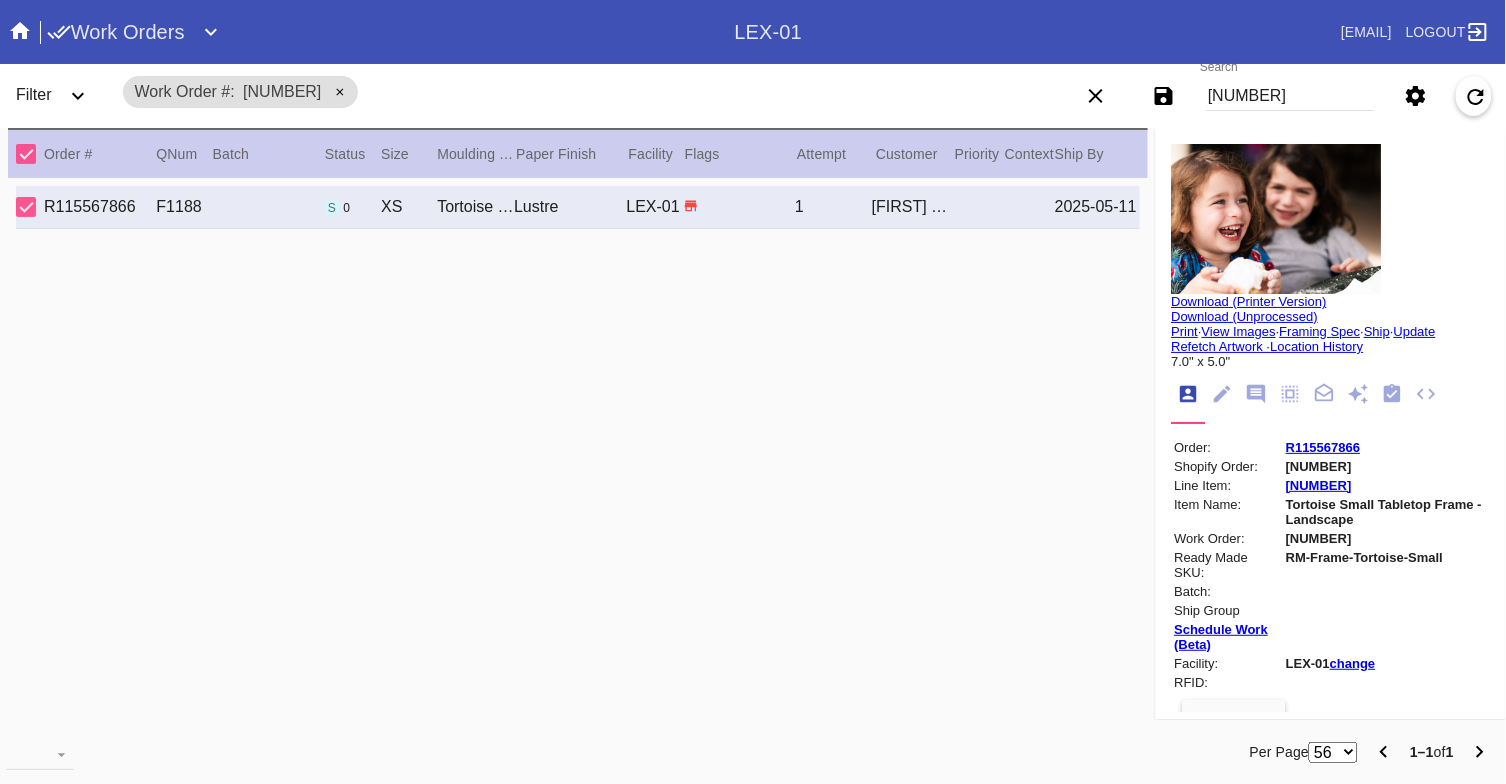 click on "[NUMBER]" at bounding box center (1290, 96) 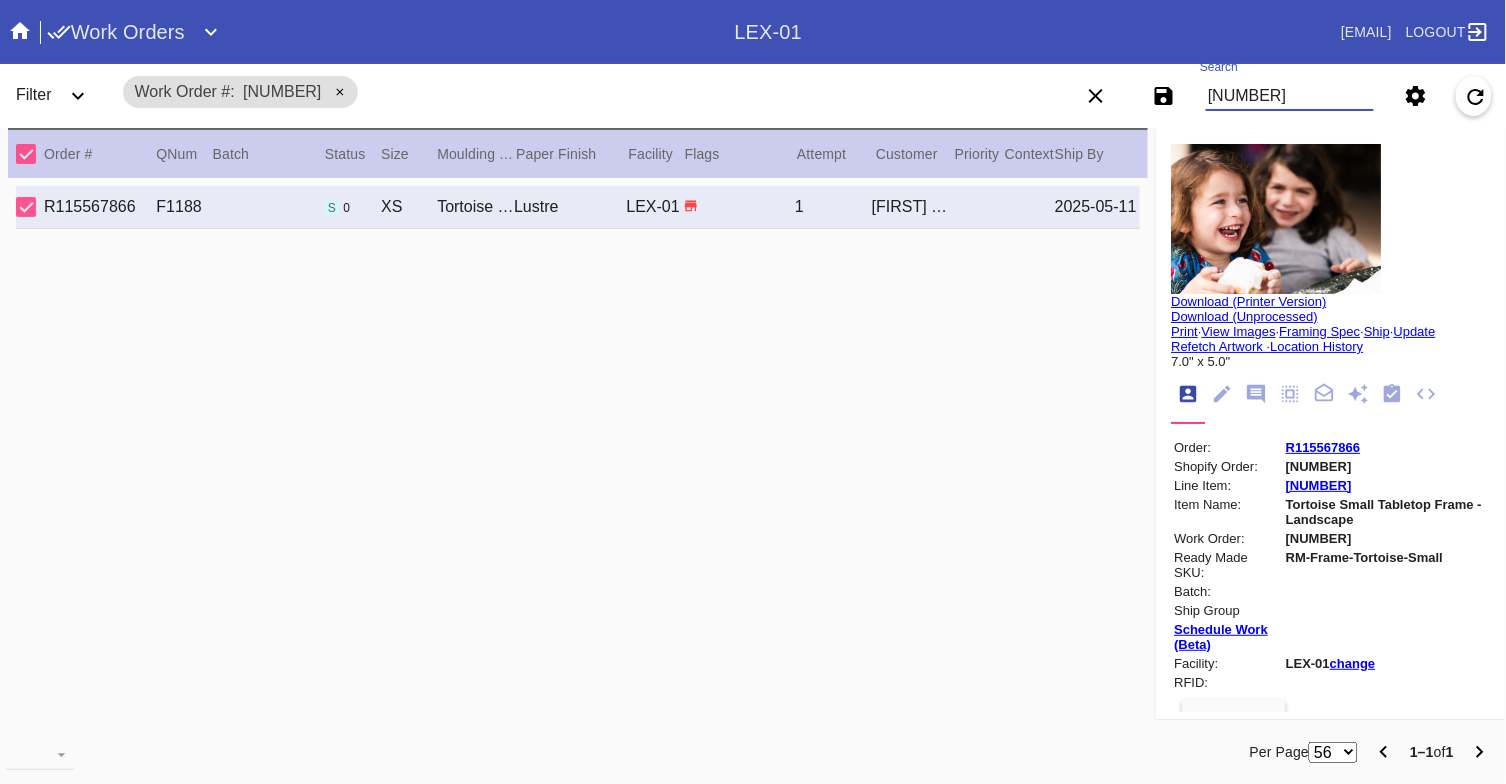 click on "[NUMBER]" at bounding box center (1290, 96) 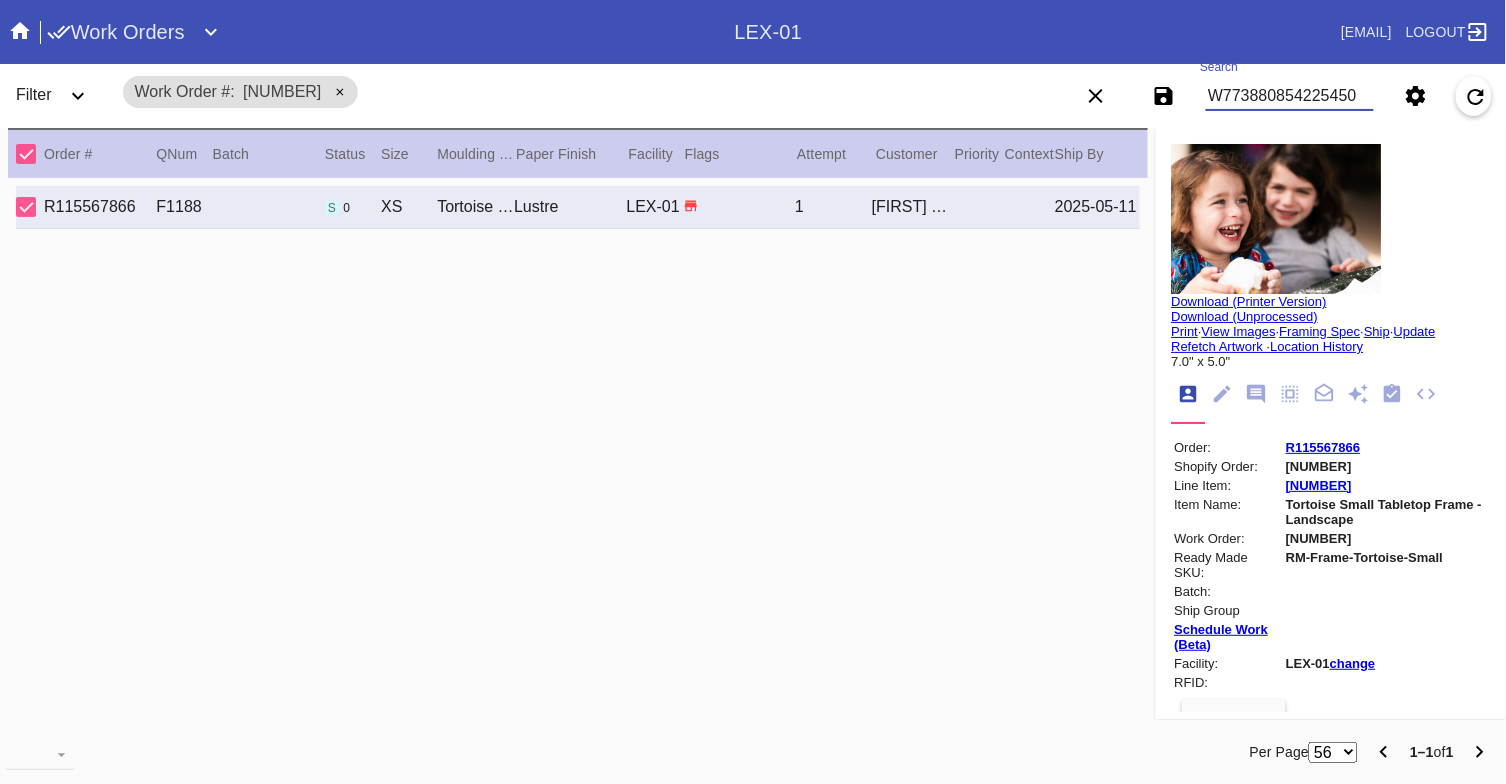 type on "W773880854225450" 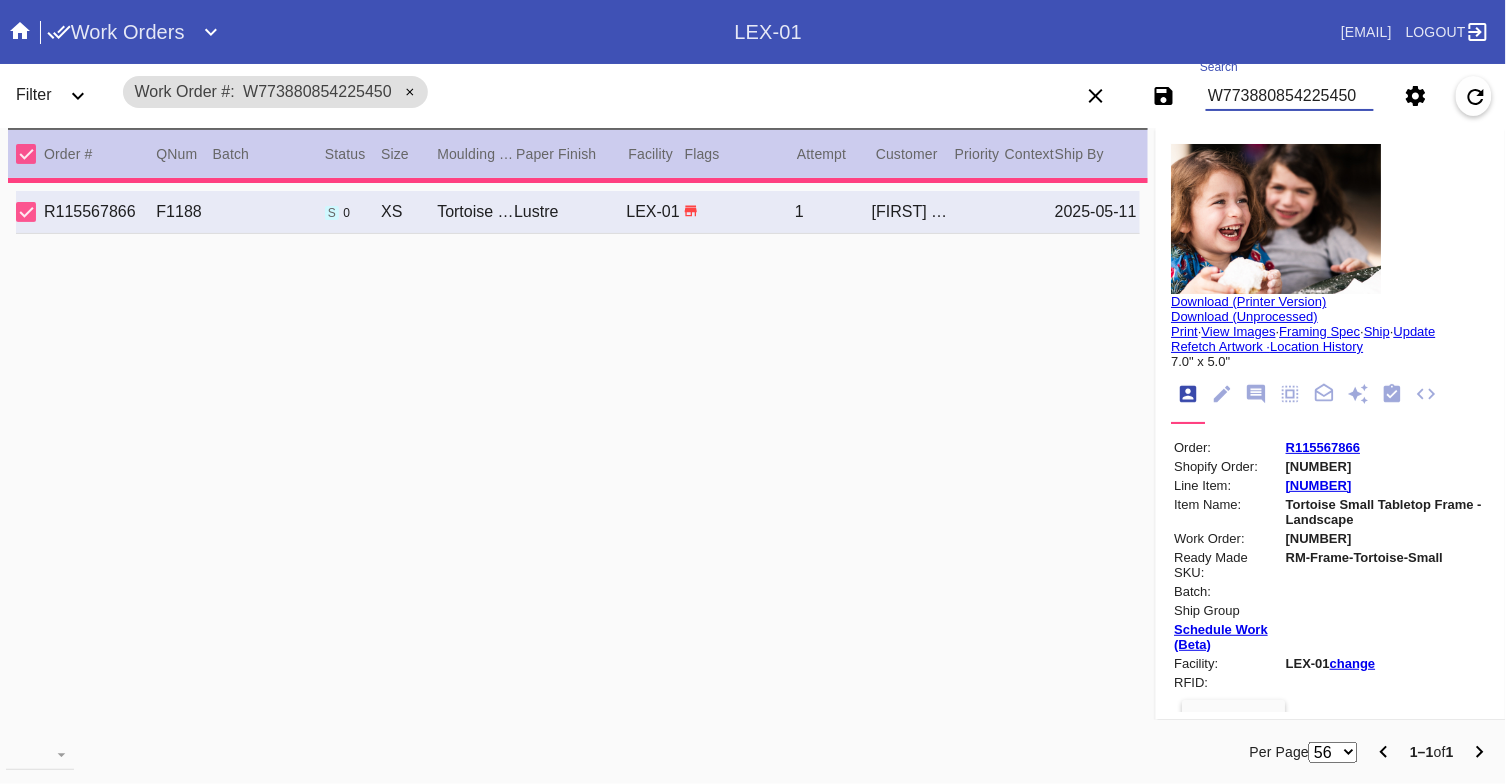 type on "3.0" 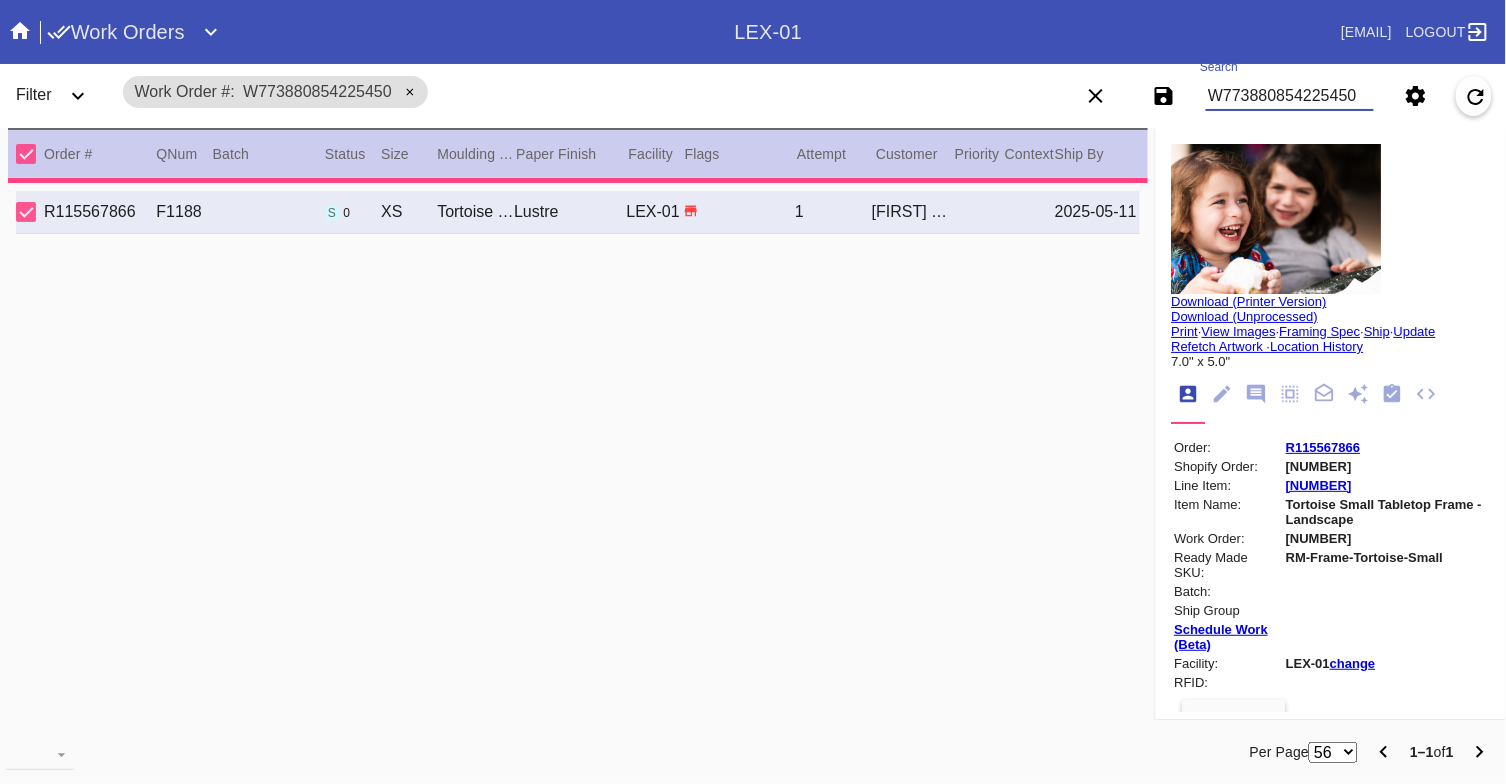 type on "3.0" 